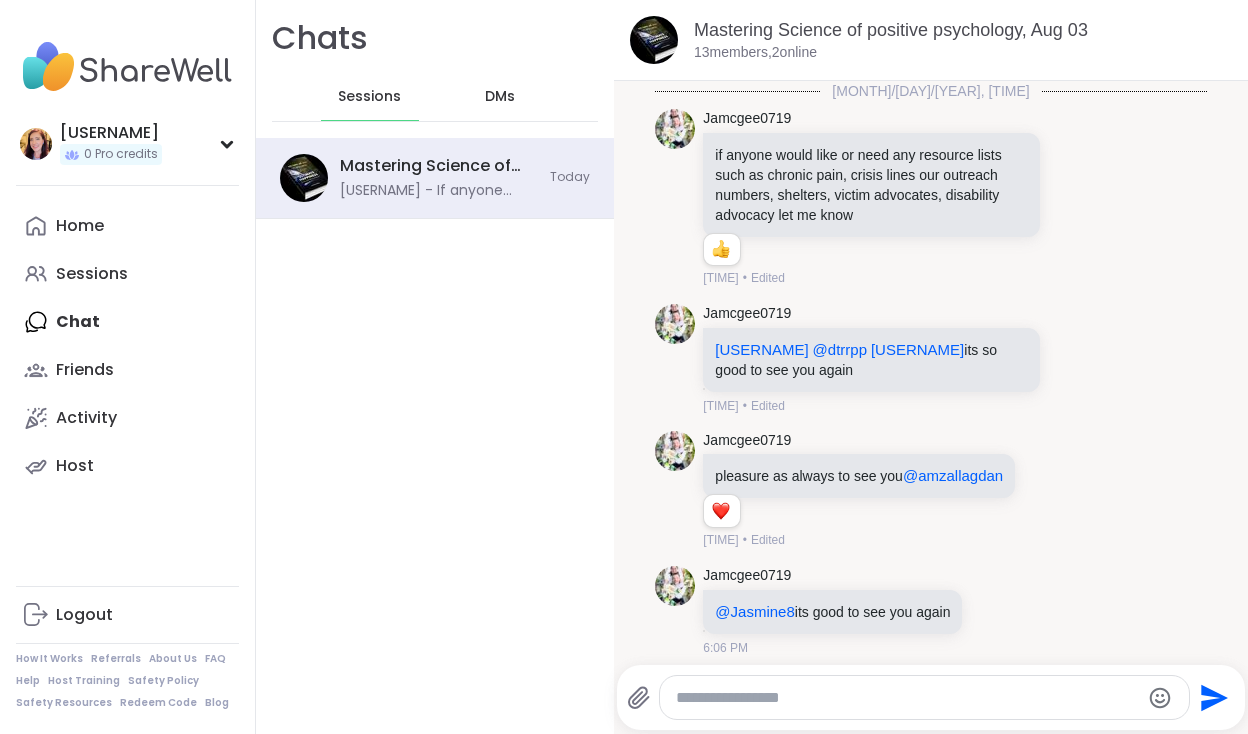 scroll, scrollTop: 0, scrollLeft: 0, axis: both 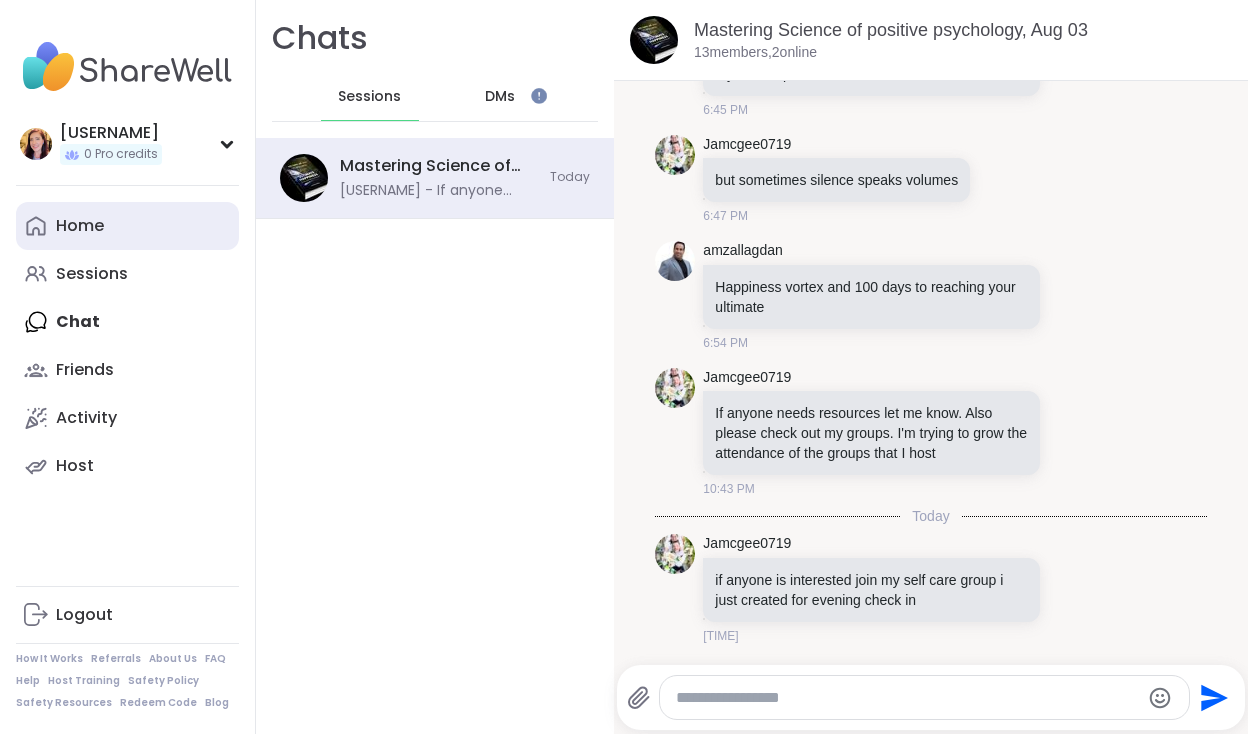 click on "Home" at bounding box center [127, 226] 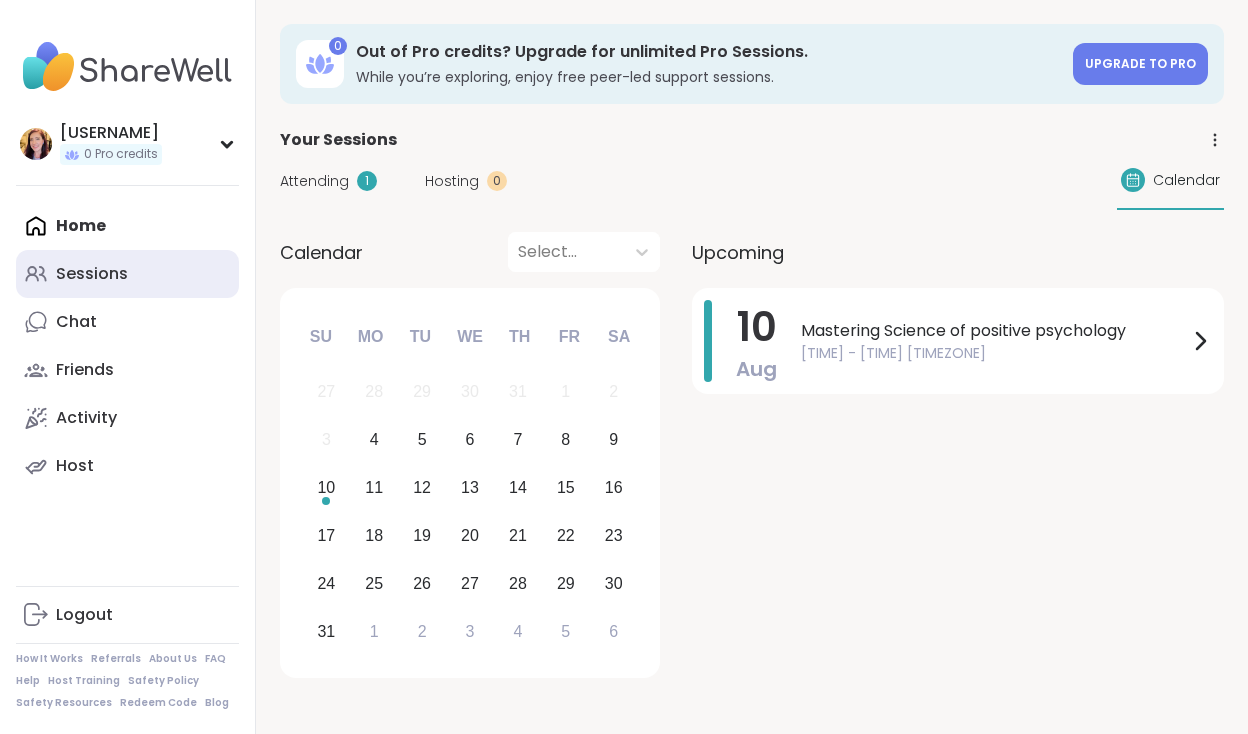 click on "Sessions" at bounding box center [92, 274] 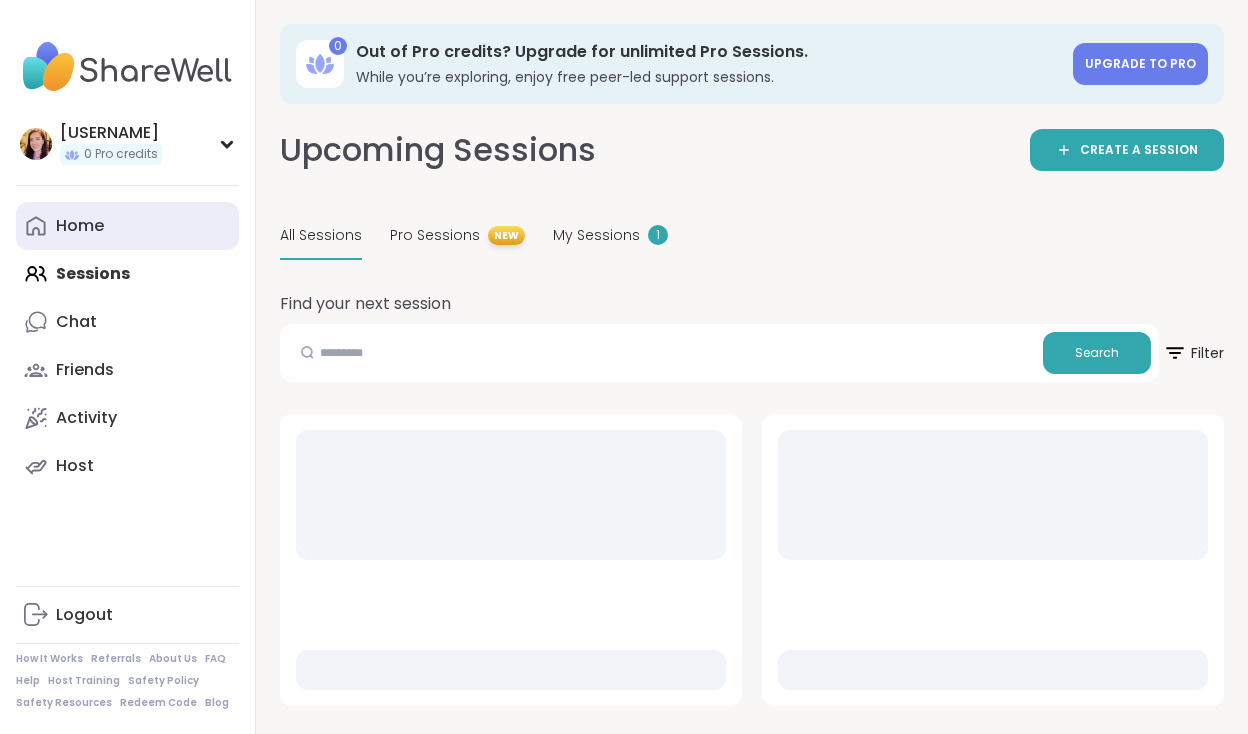 click on "Home" at bounding box center [80, 226] 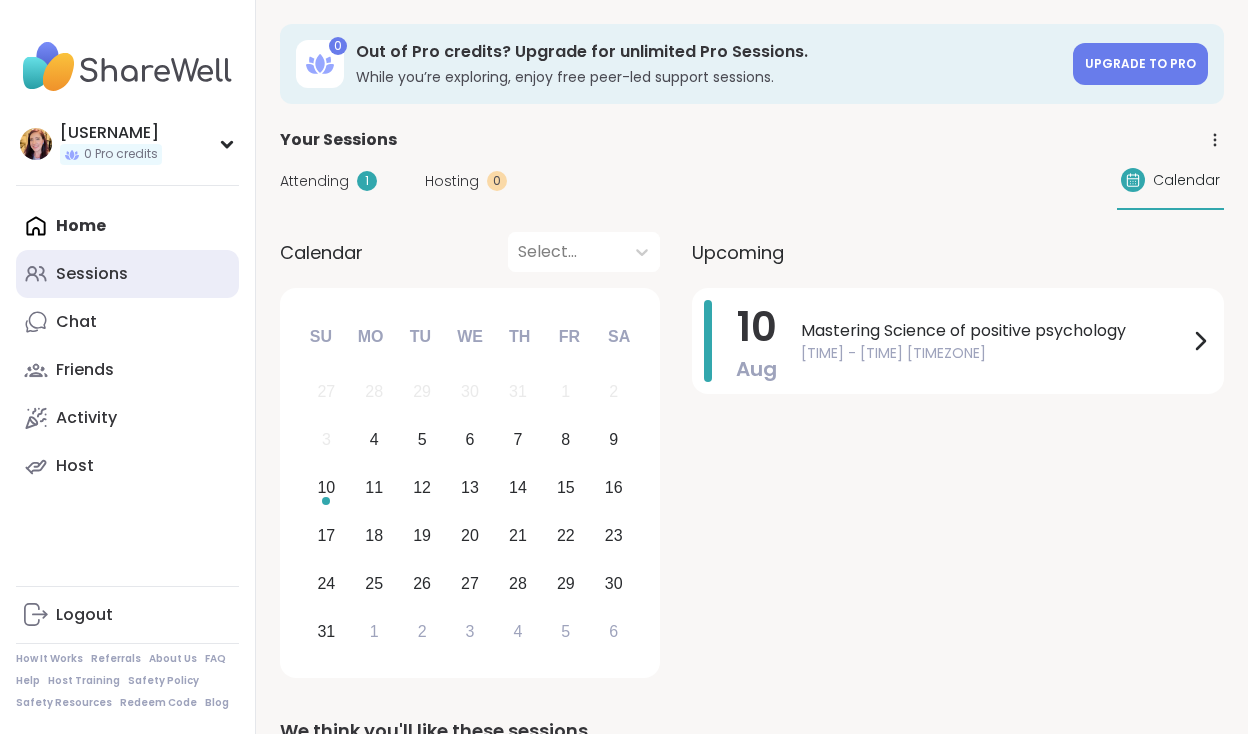 click on "Sessions" at bounding box center [92, 274] 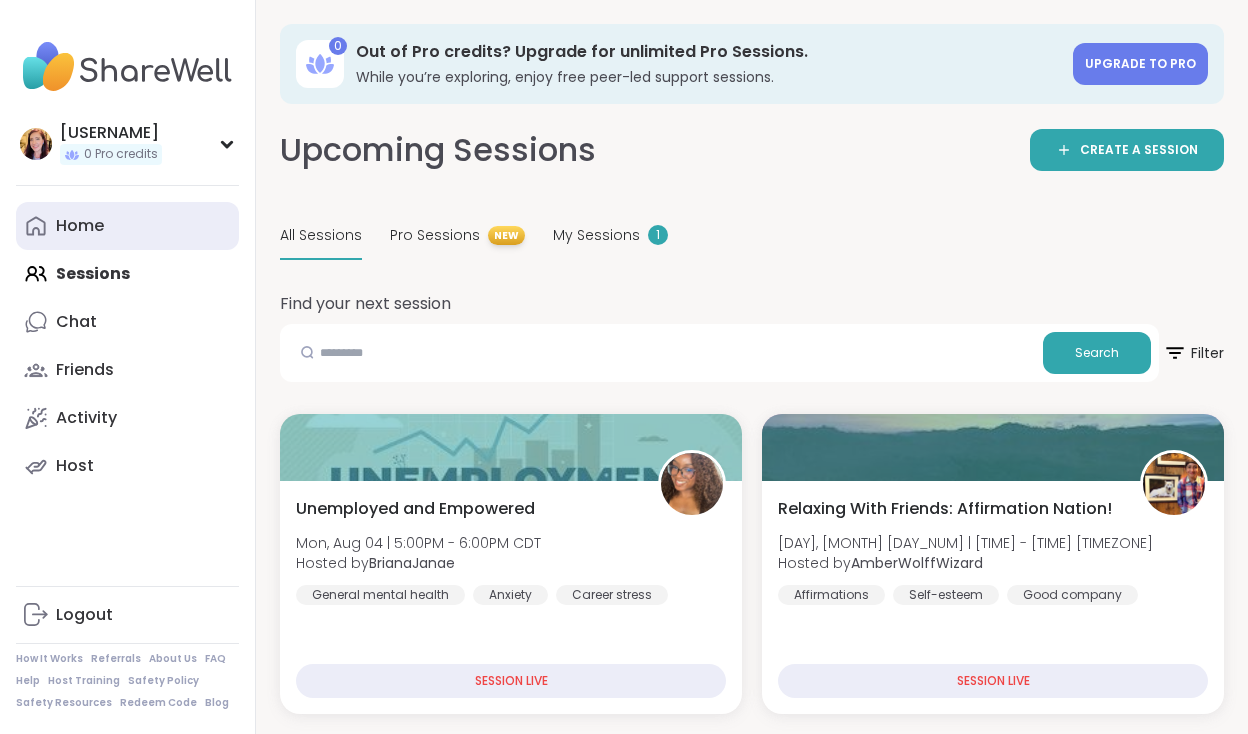 click on "Home" at bounding box center (80, 226) 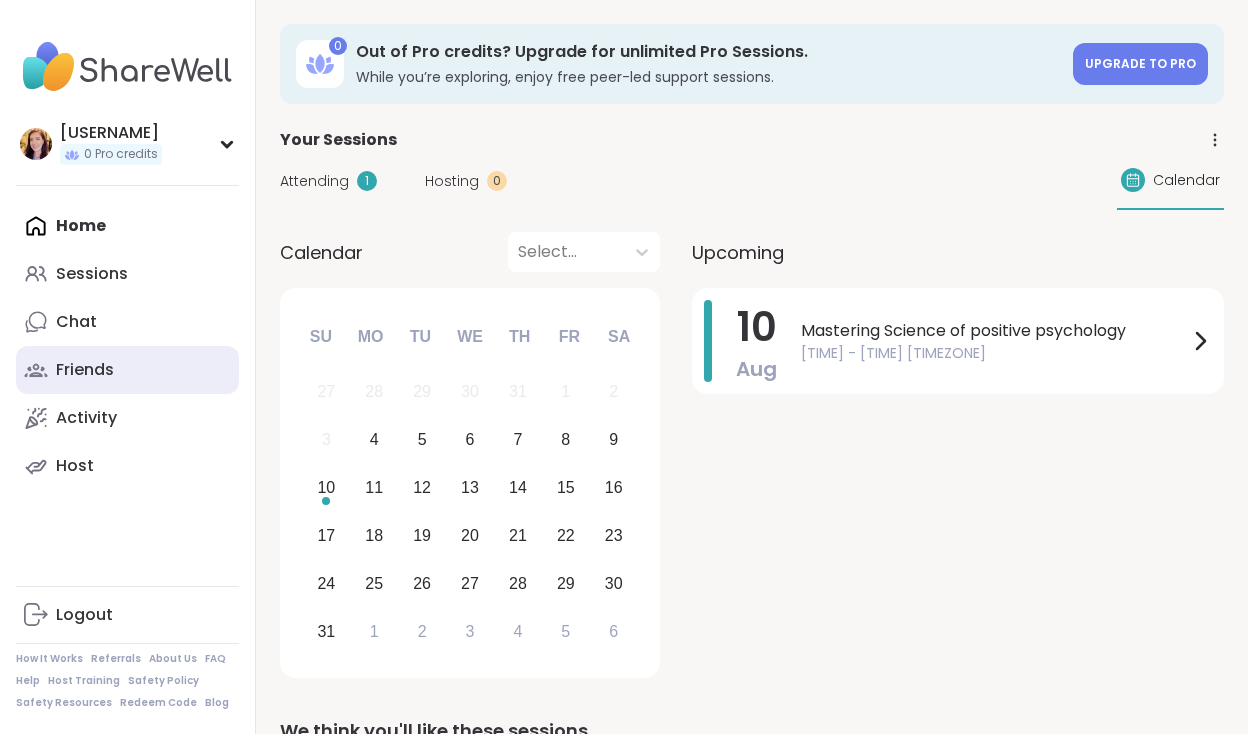 click on "Friends" at bounding box center (85, 370) 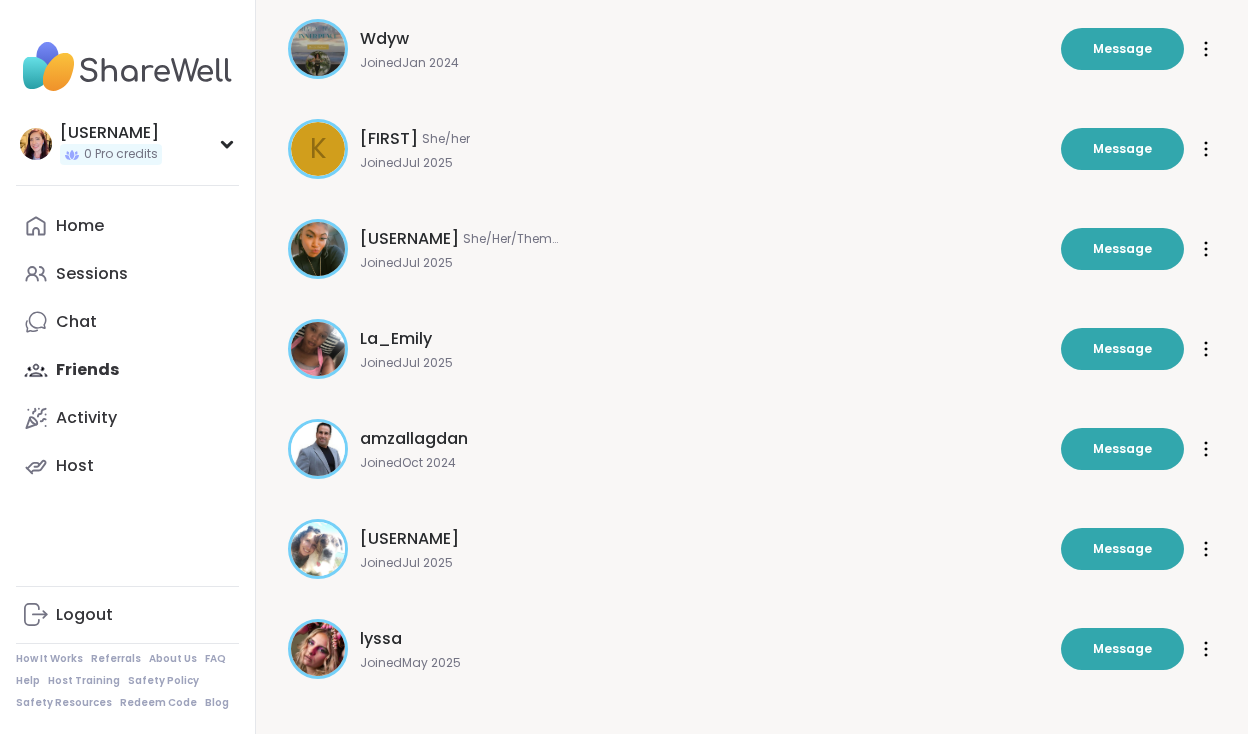 click on "amzallagdan" at bounding box center [414, 439] 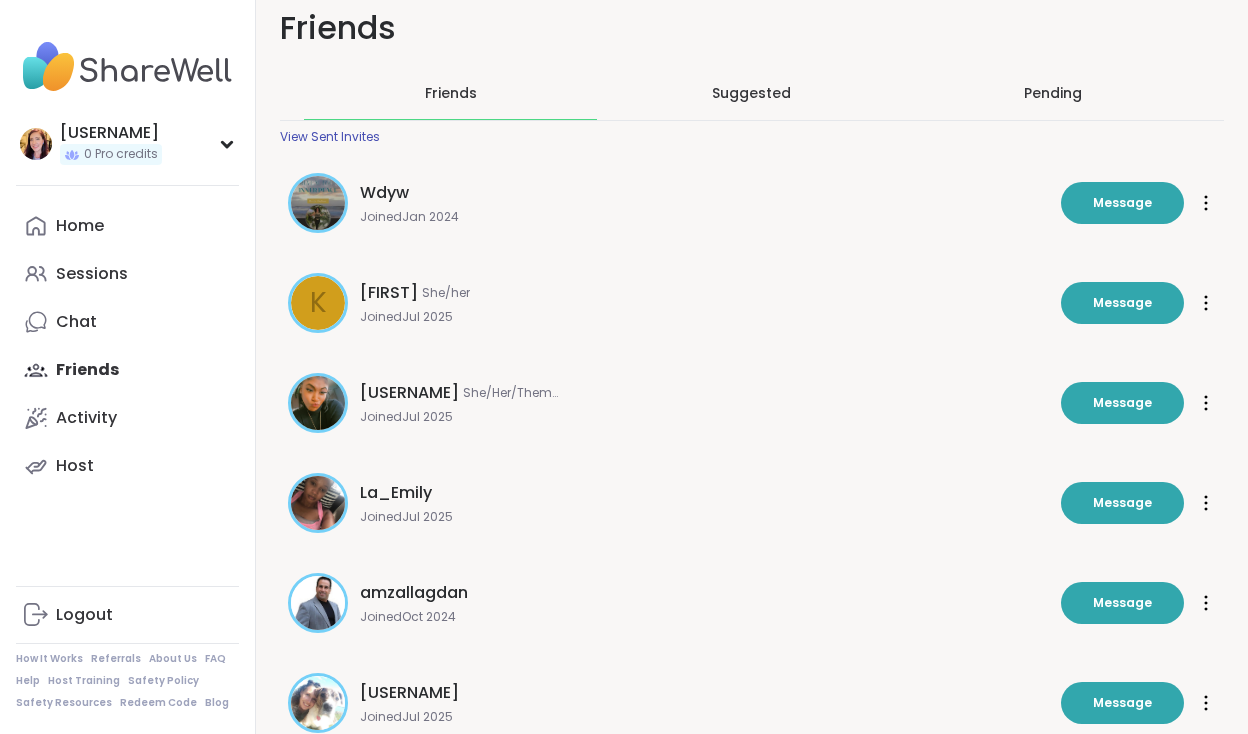 scroll, scrollTop: 0, scrollLeft: 0, axis: both 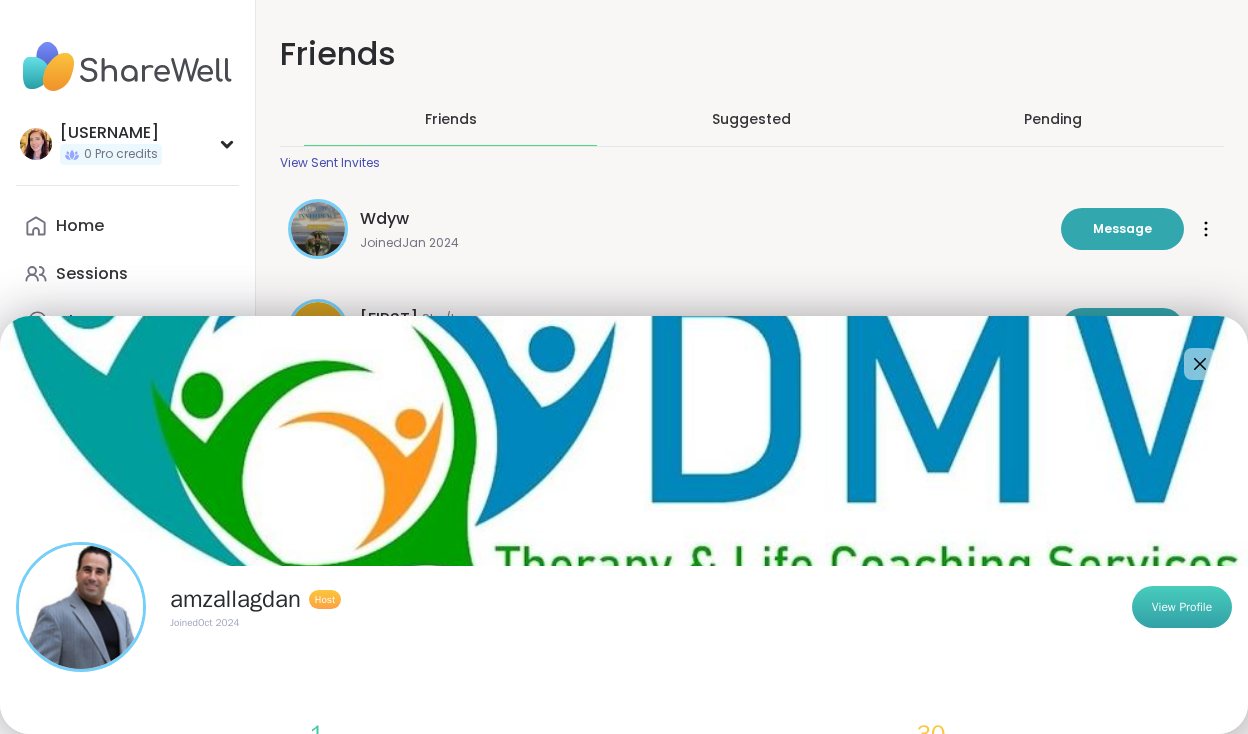 click on "View Profile" at bounding box center (1182, 607) 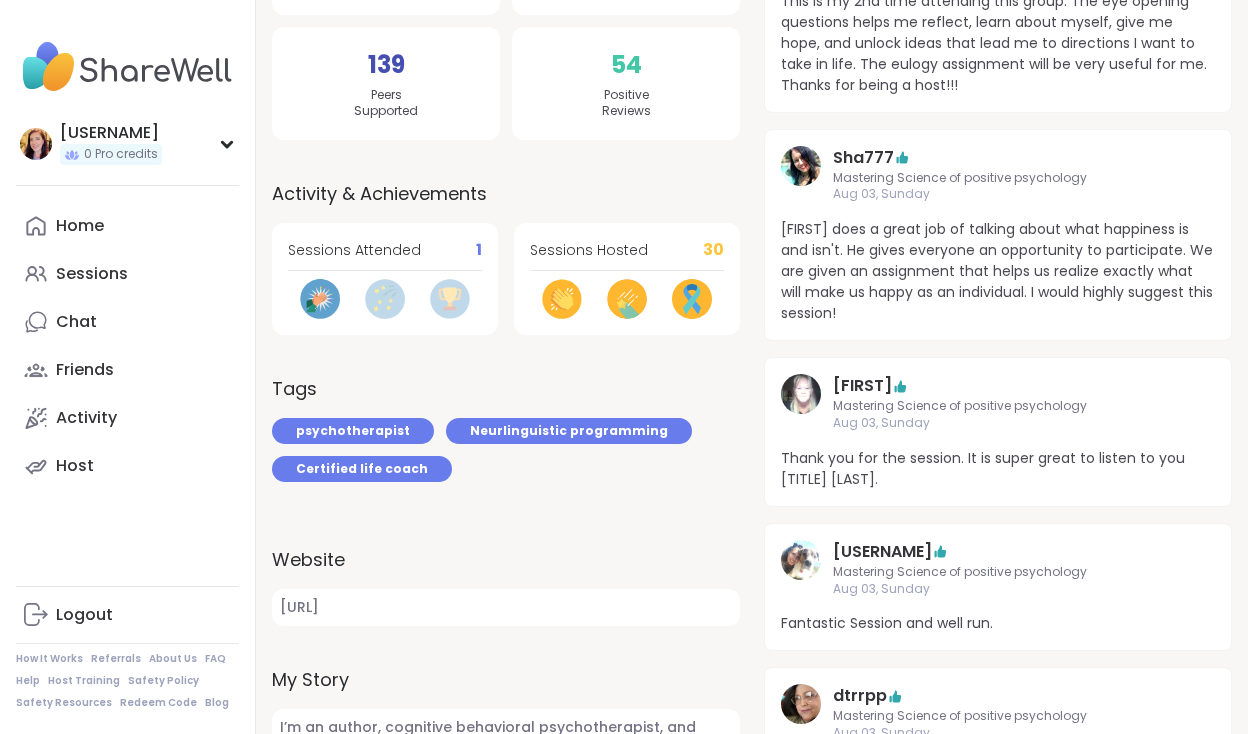 scroll, scrollTop: 0, scrollLeft: 0, axis: both 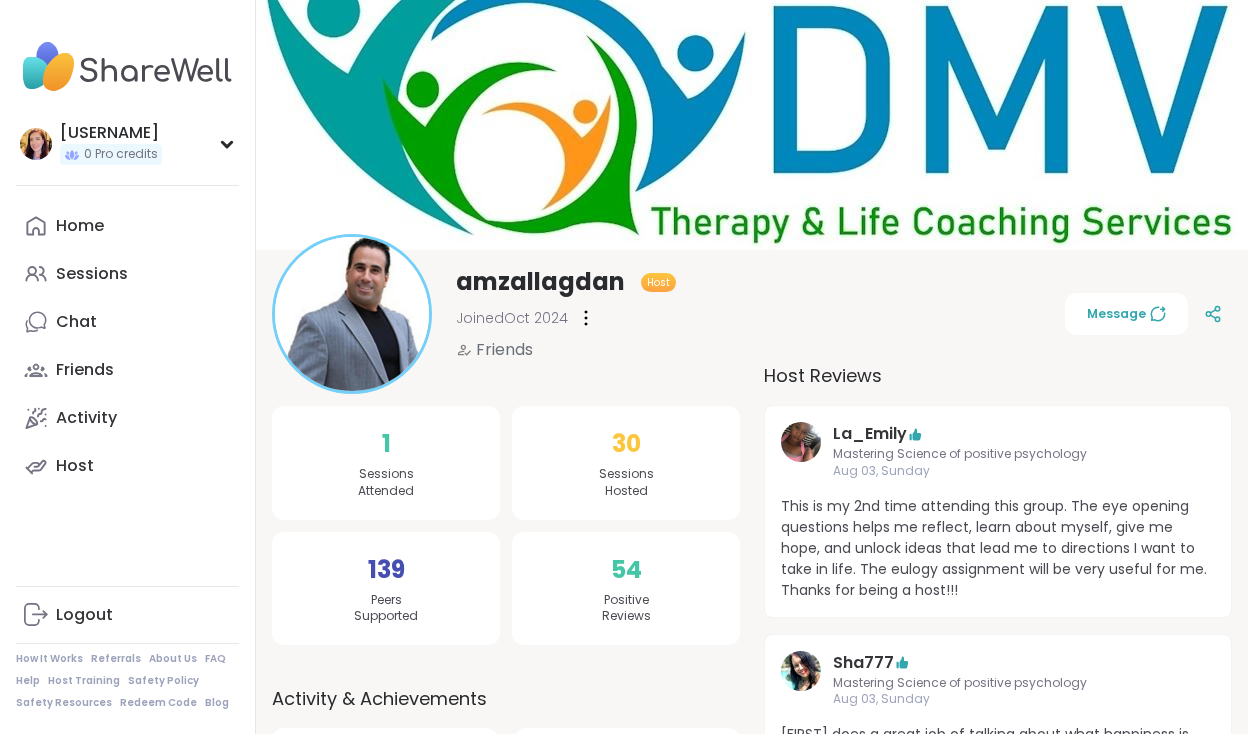 click at bounding box center [352, 314] 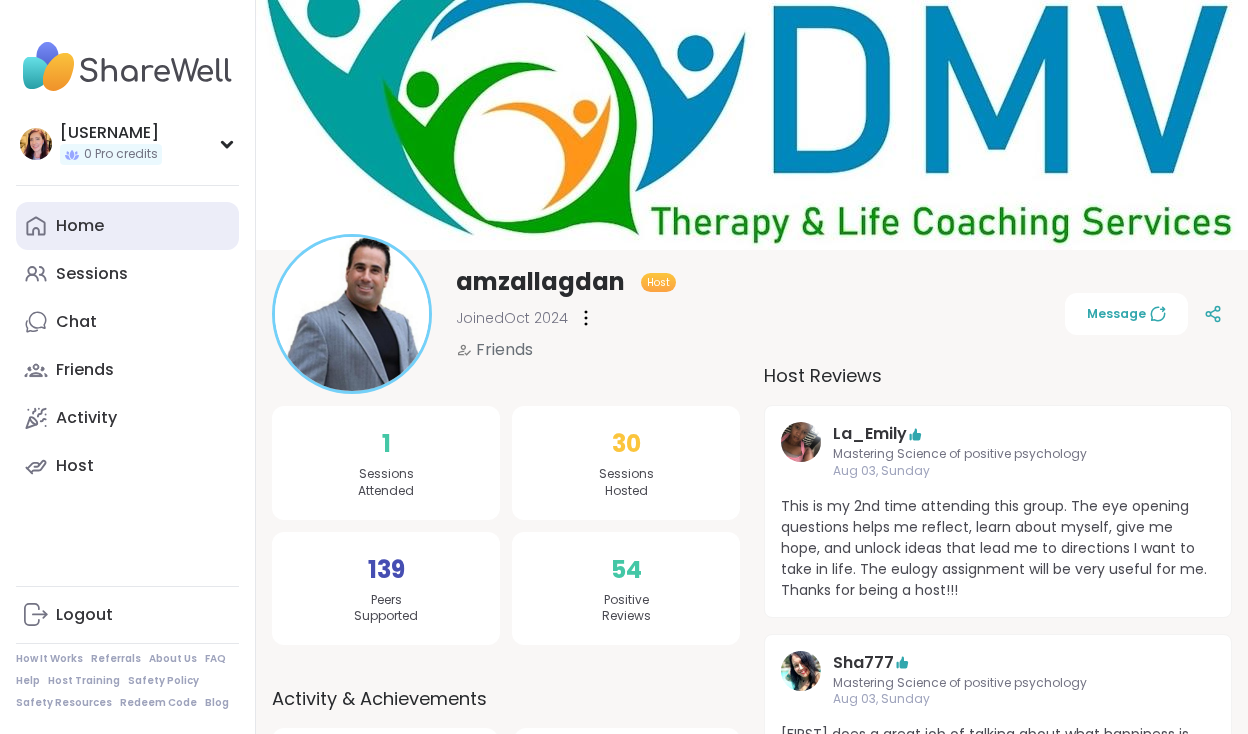 click on "Home" at bounding box center [80, 226] 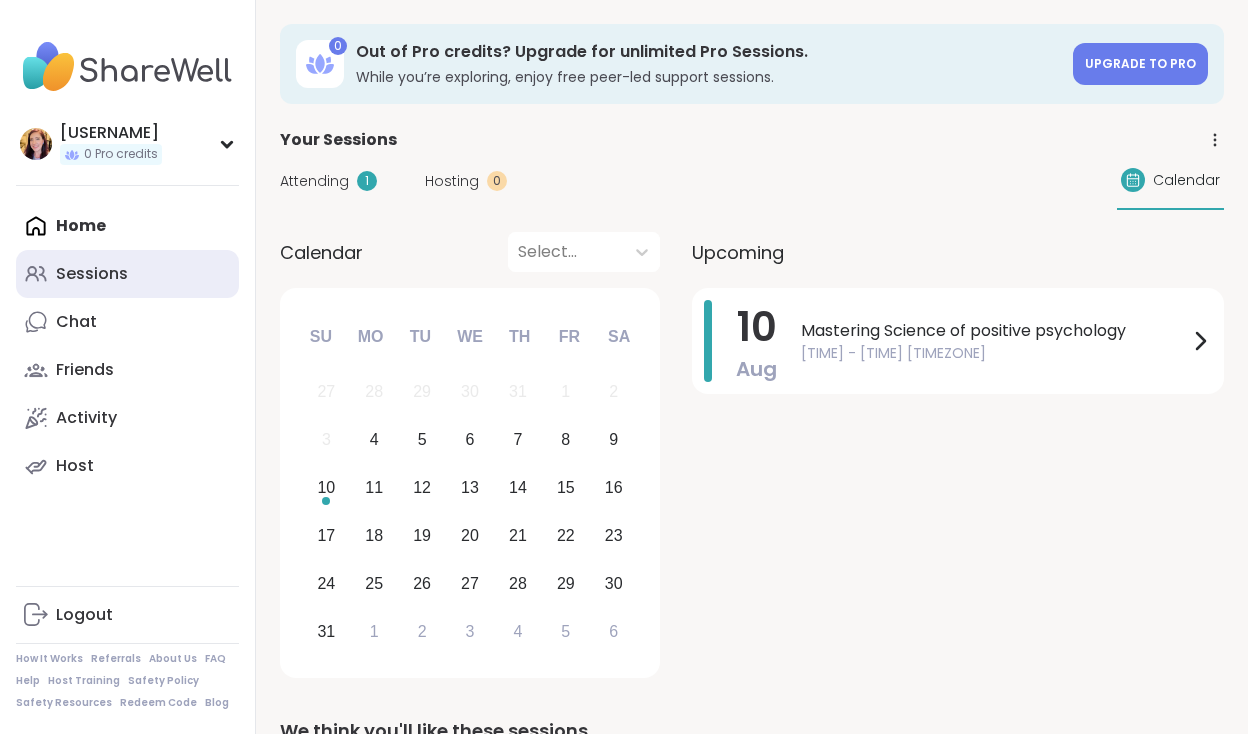 click on "Sessions" at bounding box center (92, 274) 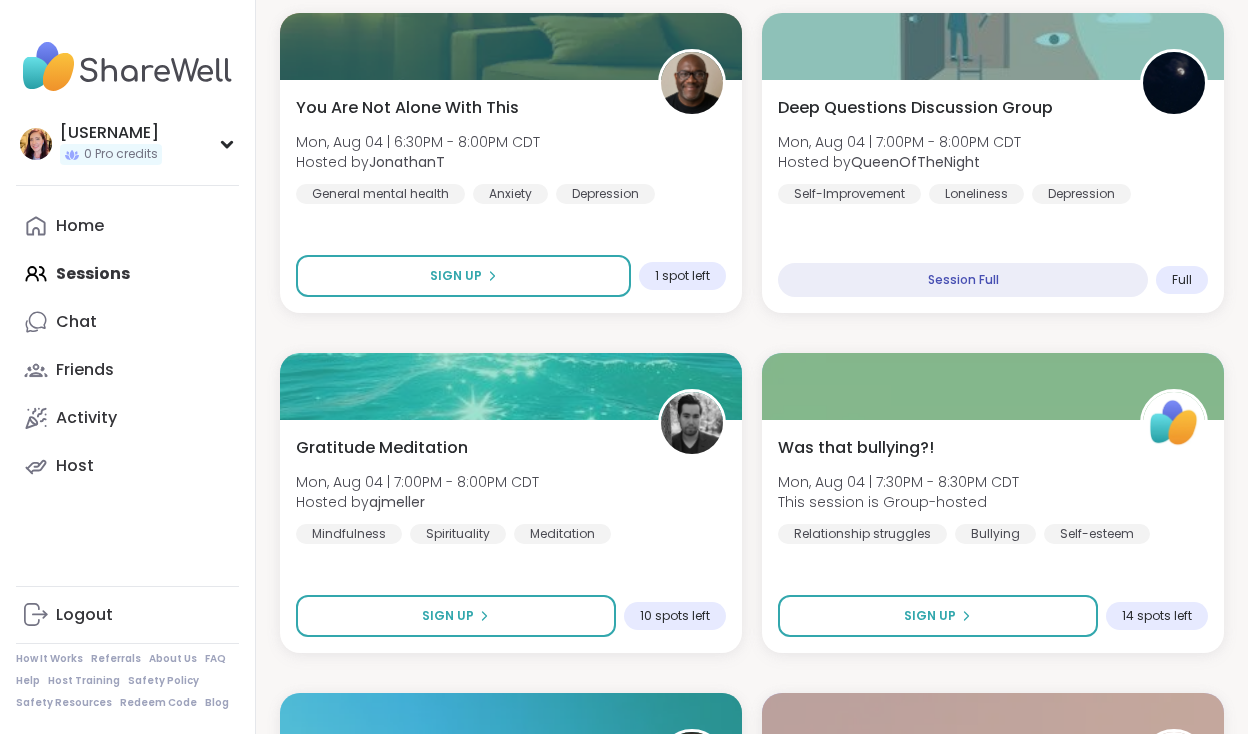scroll, scrollTop: 1418, scrollLeft: 0, axis: vertical 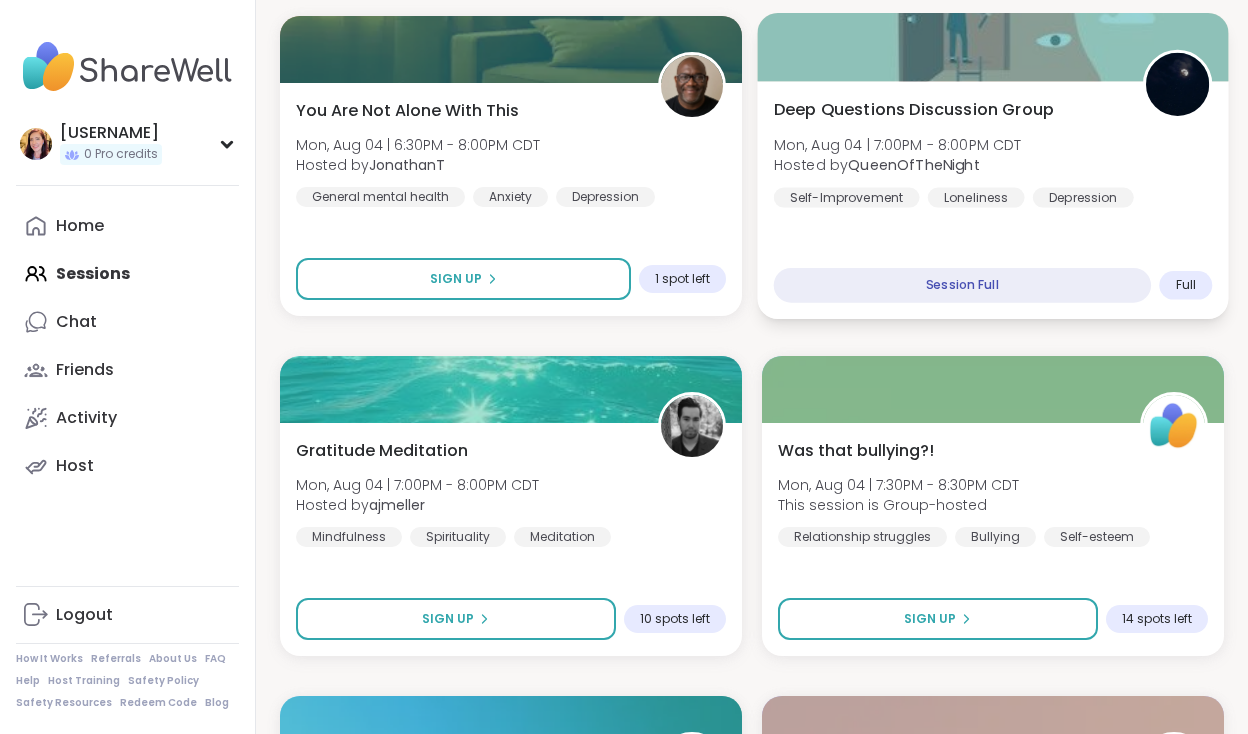 click on "Deep Questions Discussion Group" at bounding box center (914, 109) 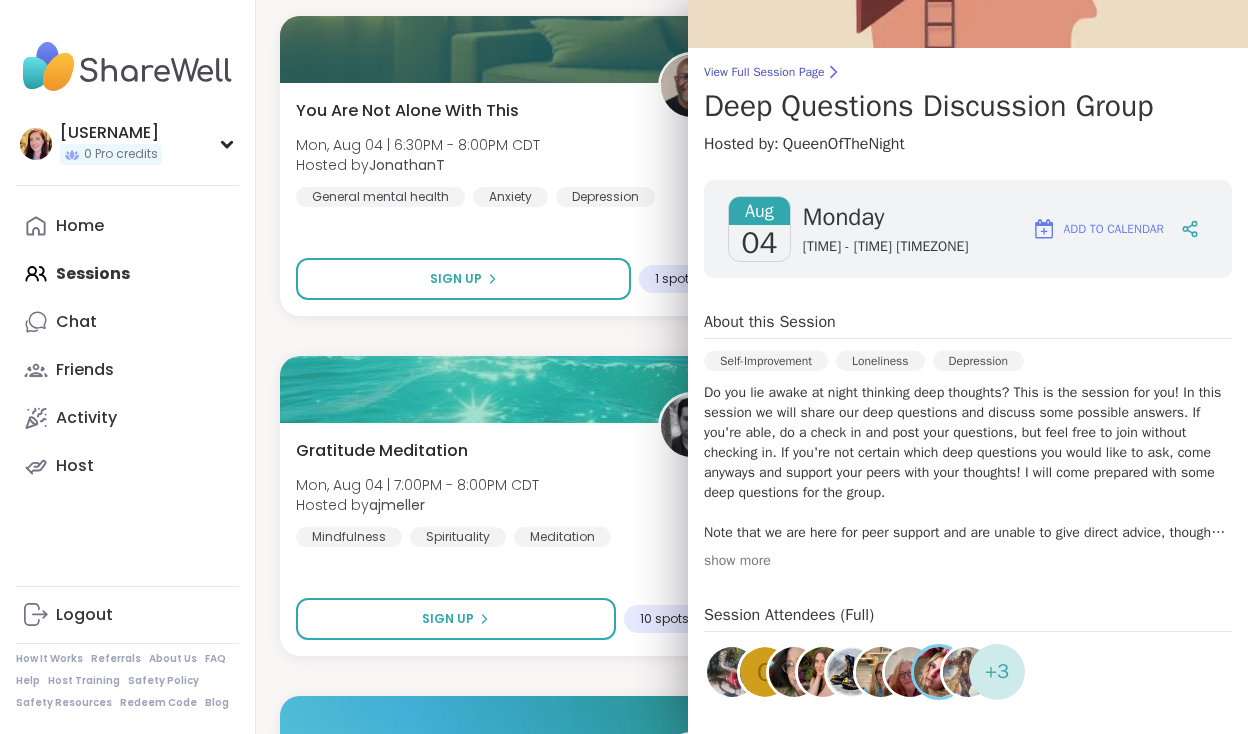 scroll, scrollTop: 114, scrollLeft: 0, axis: vertical 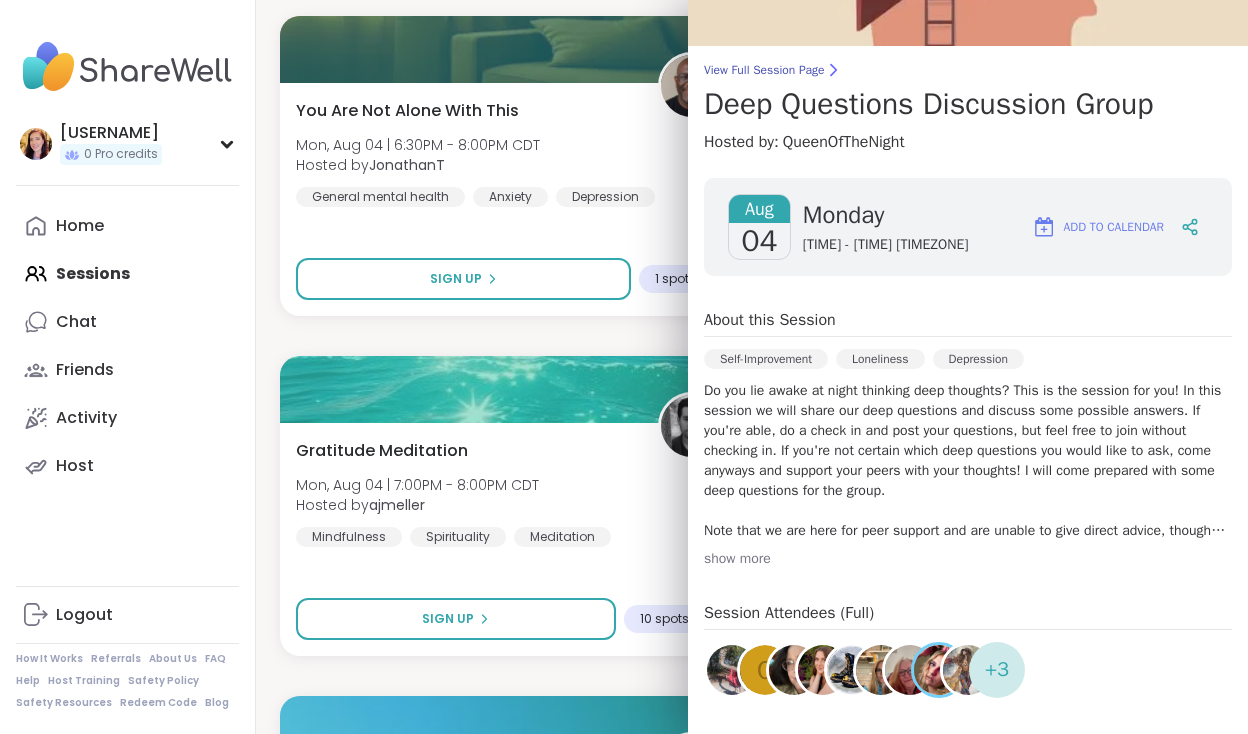 click on "show more" at bounding box center [968, 559] 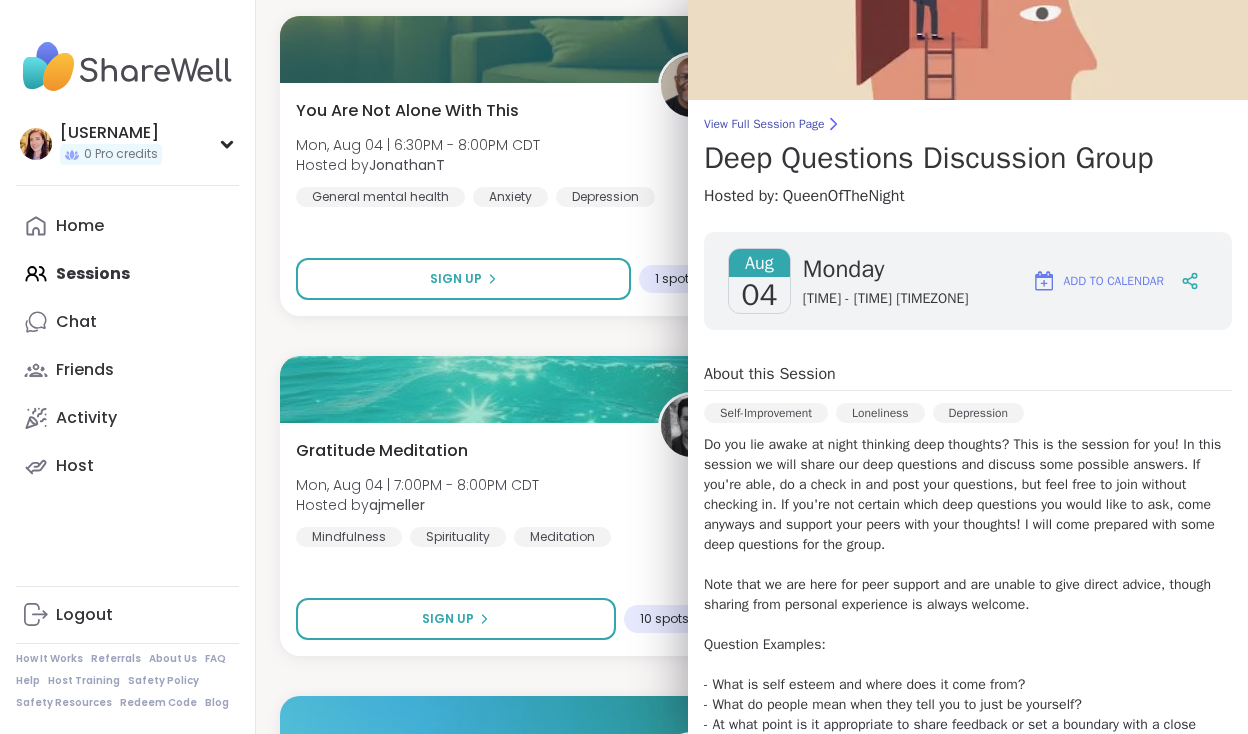 scroll, scrollTop: 0, scrollLeft: 0, axis: both 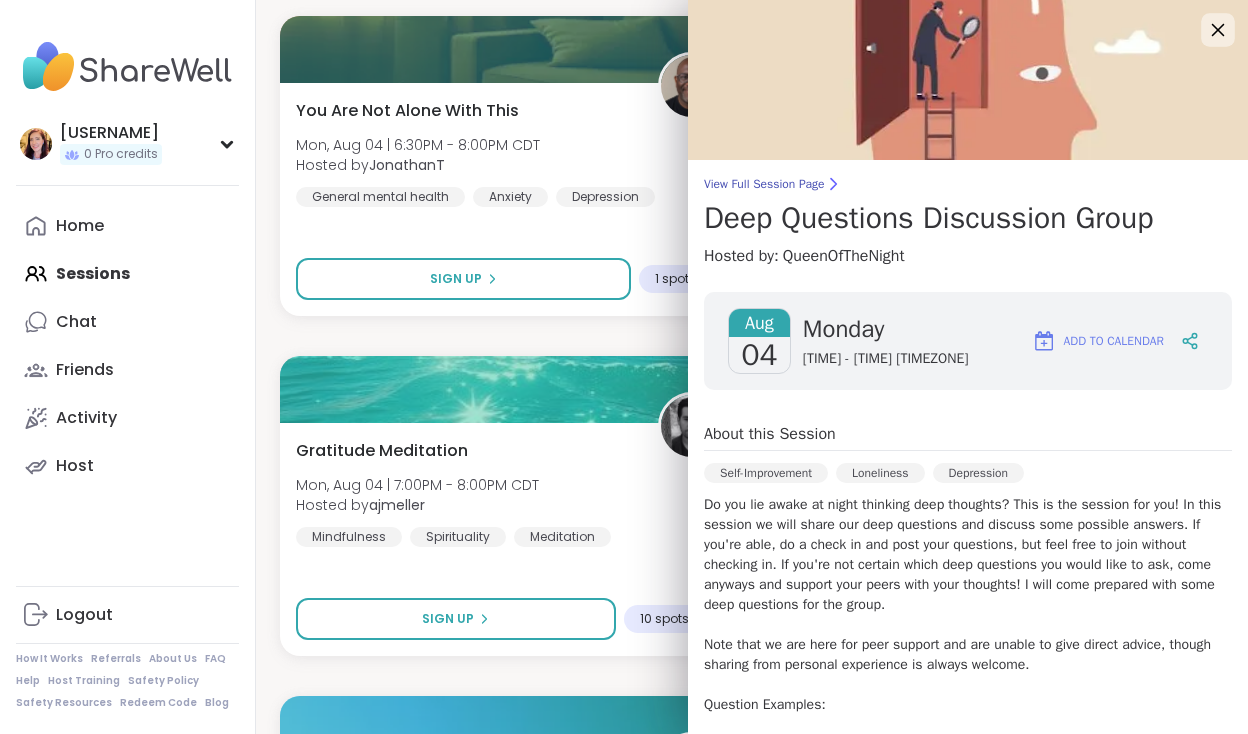 click 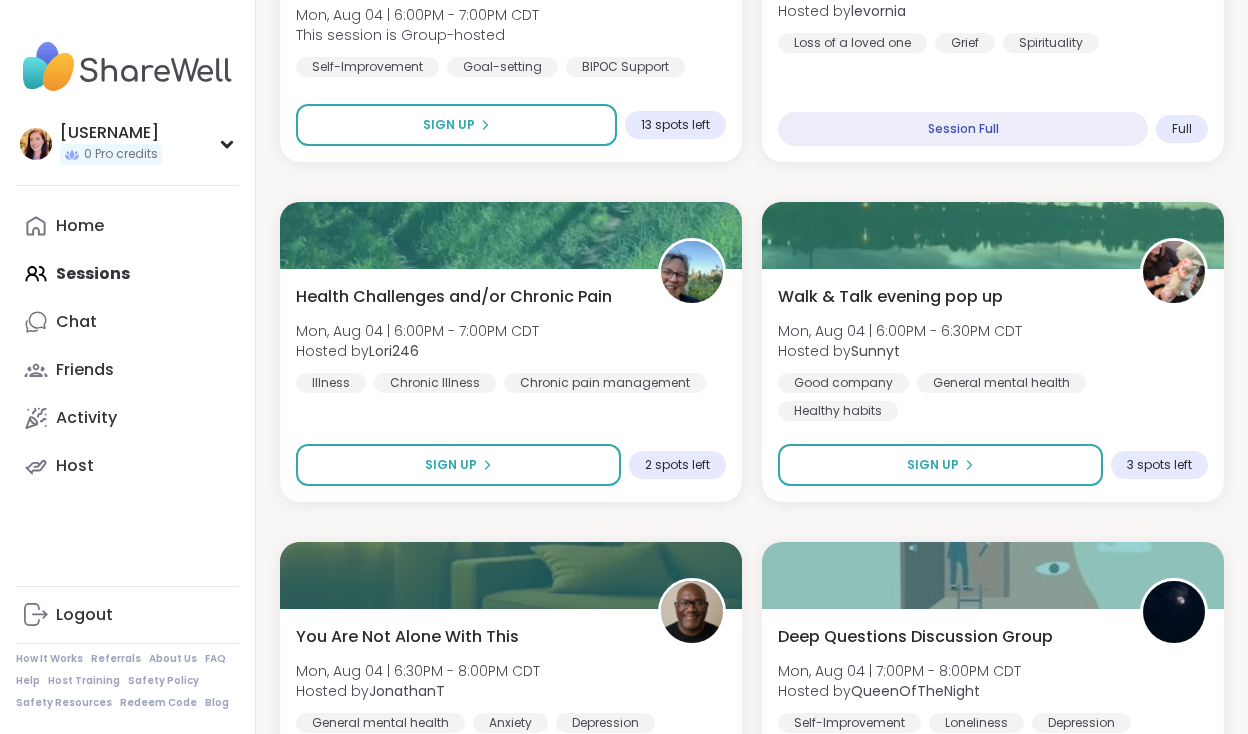 scroll, scrollTop: 0, scrollLeft: 0, axis: both 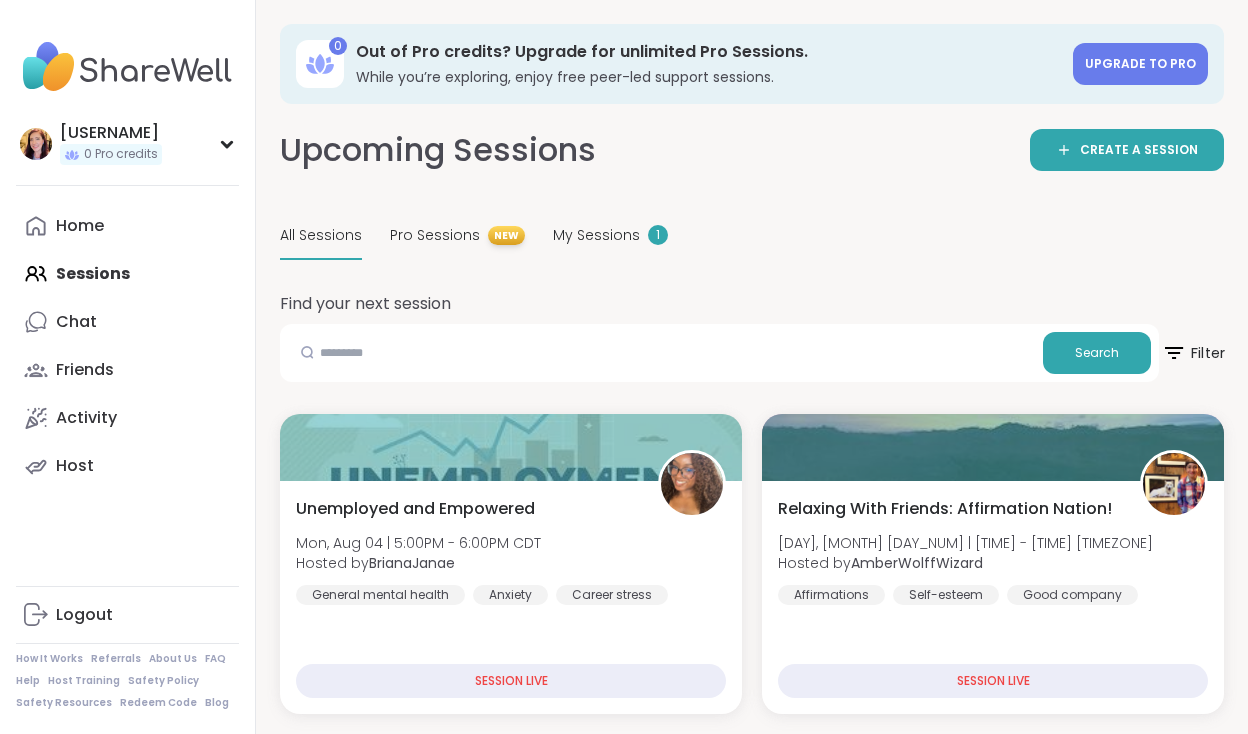 click 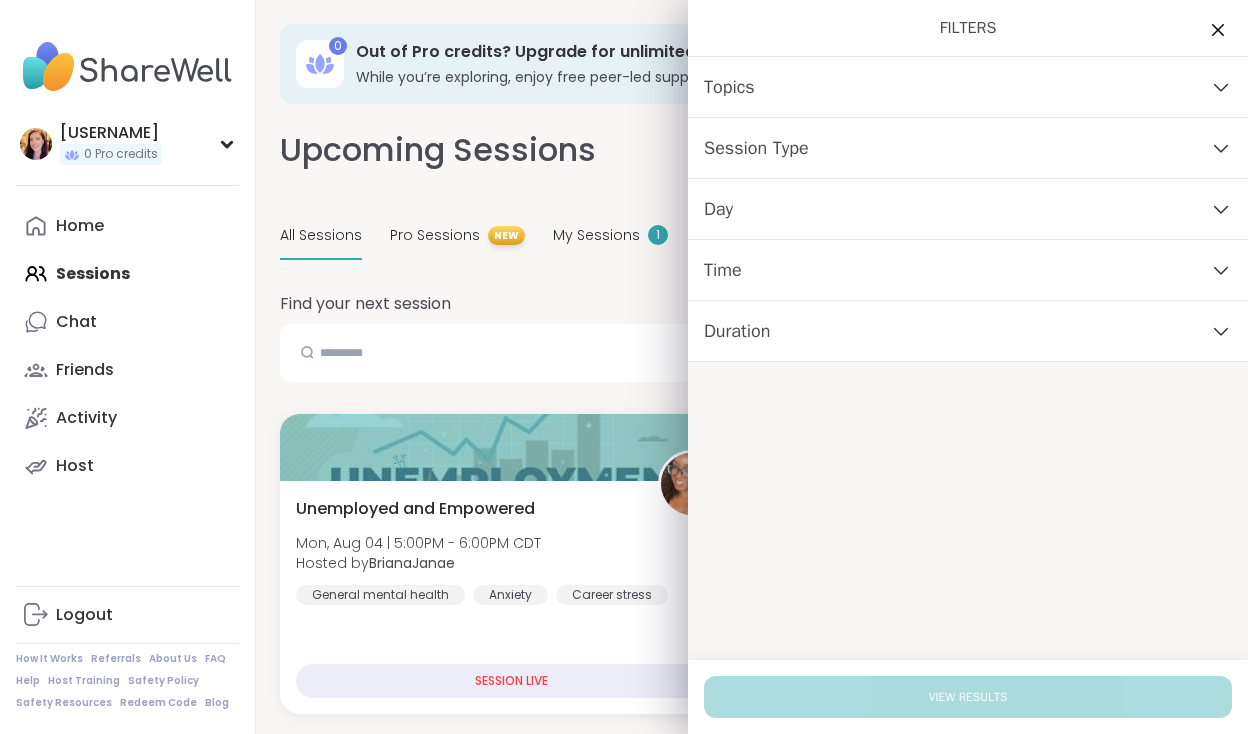 click on "Time" at bounding box center (968, 270) 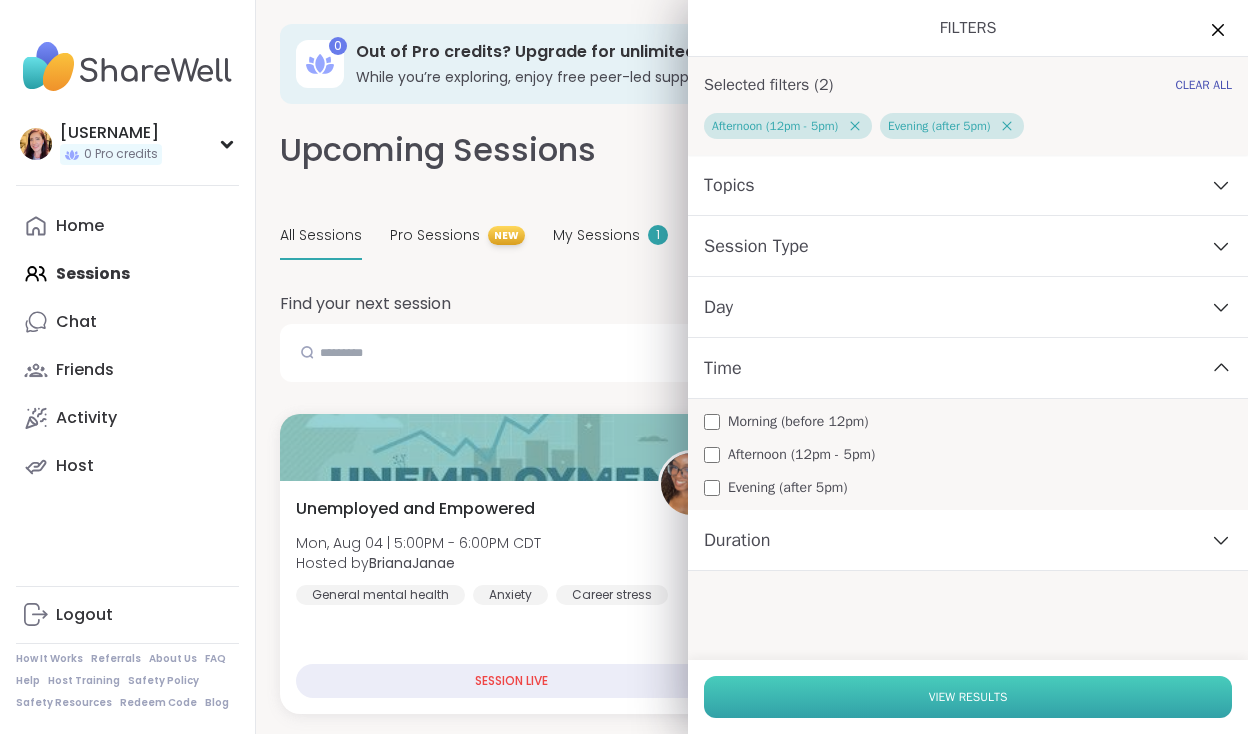 click on "View Results" at bounding box center [968, 697] 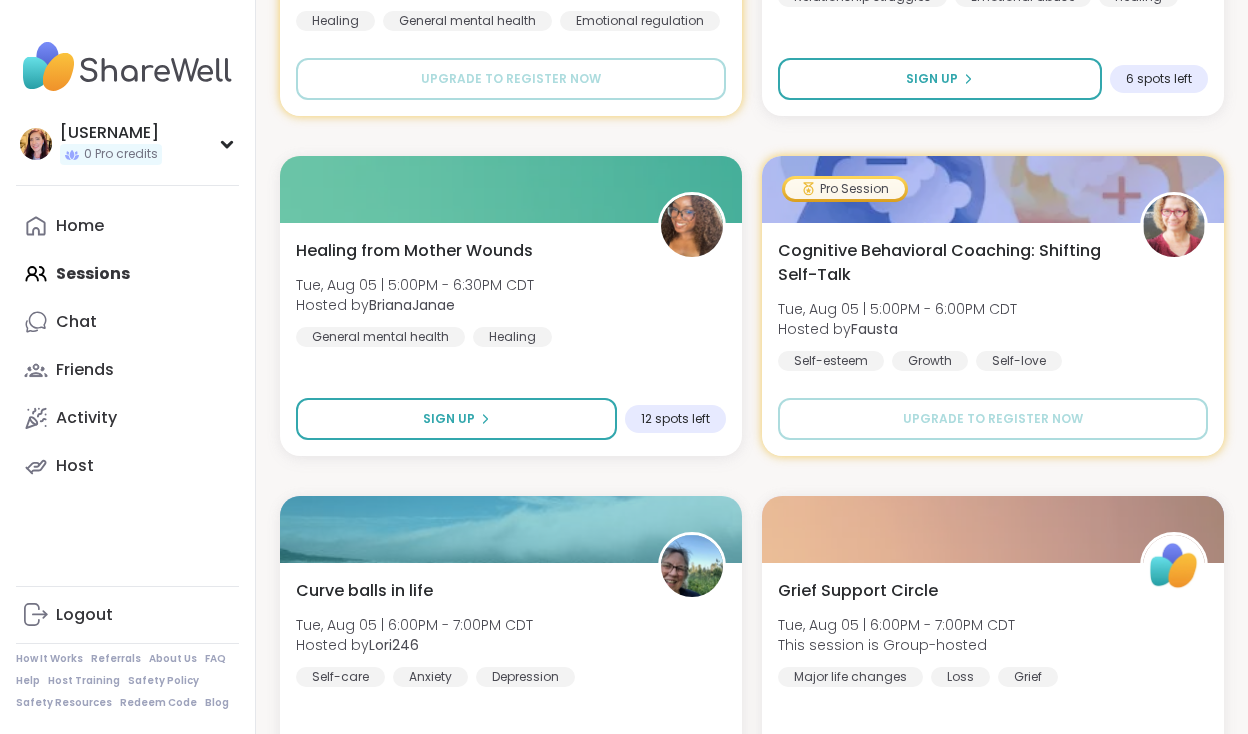 scroll, scrollTop: 4724, scrollLeft: 0, axis: vertical 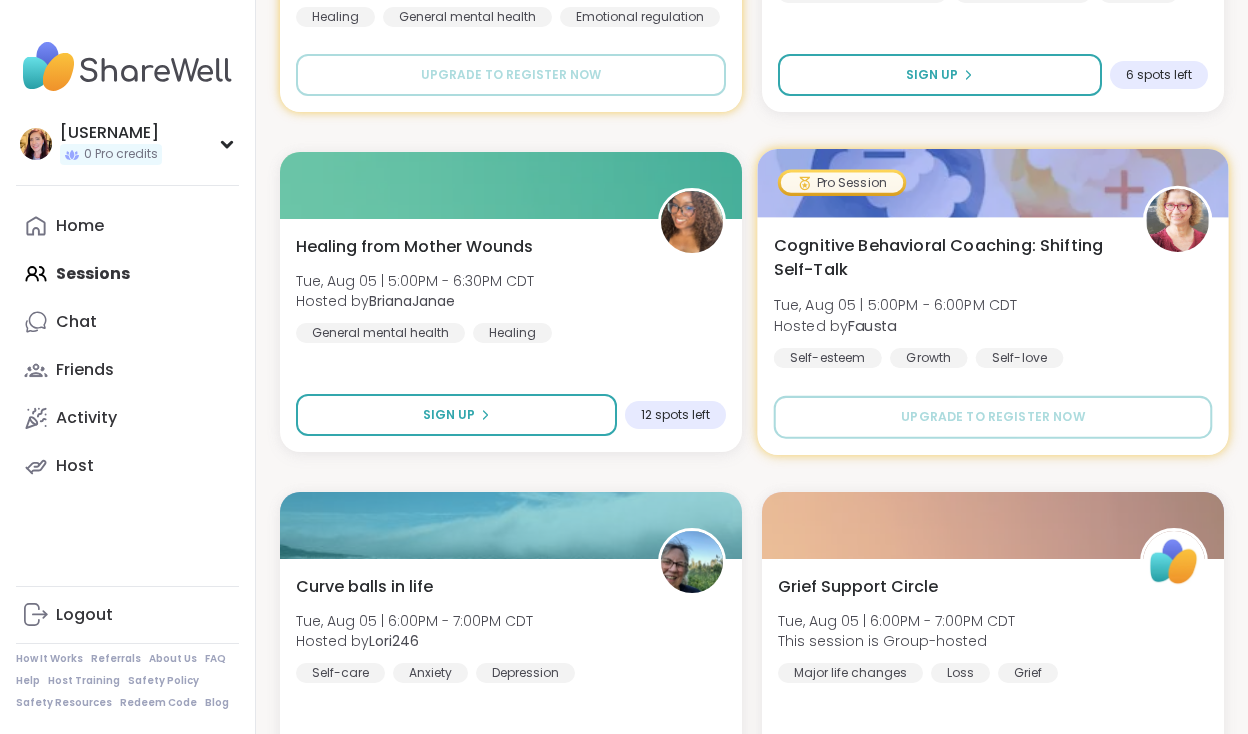 click on "Cognitive Behavioral Coaching: Shifting Self-Talk" at bounding box center (947, 257) 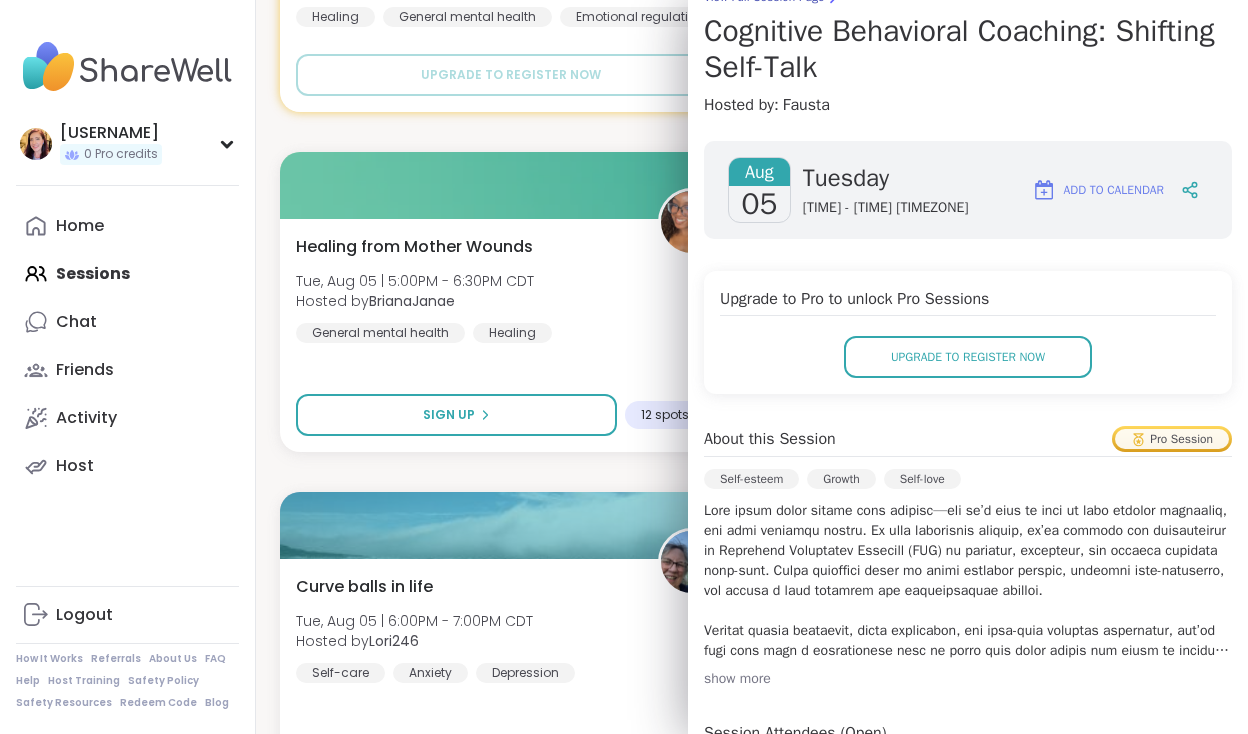 scroll, scrollTop: 185, scrollLeft: 0, axis: vertical 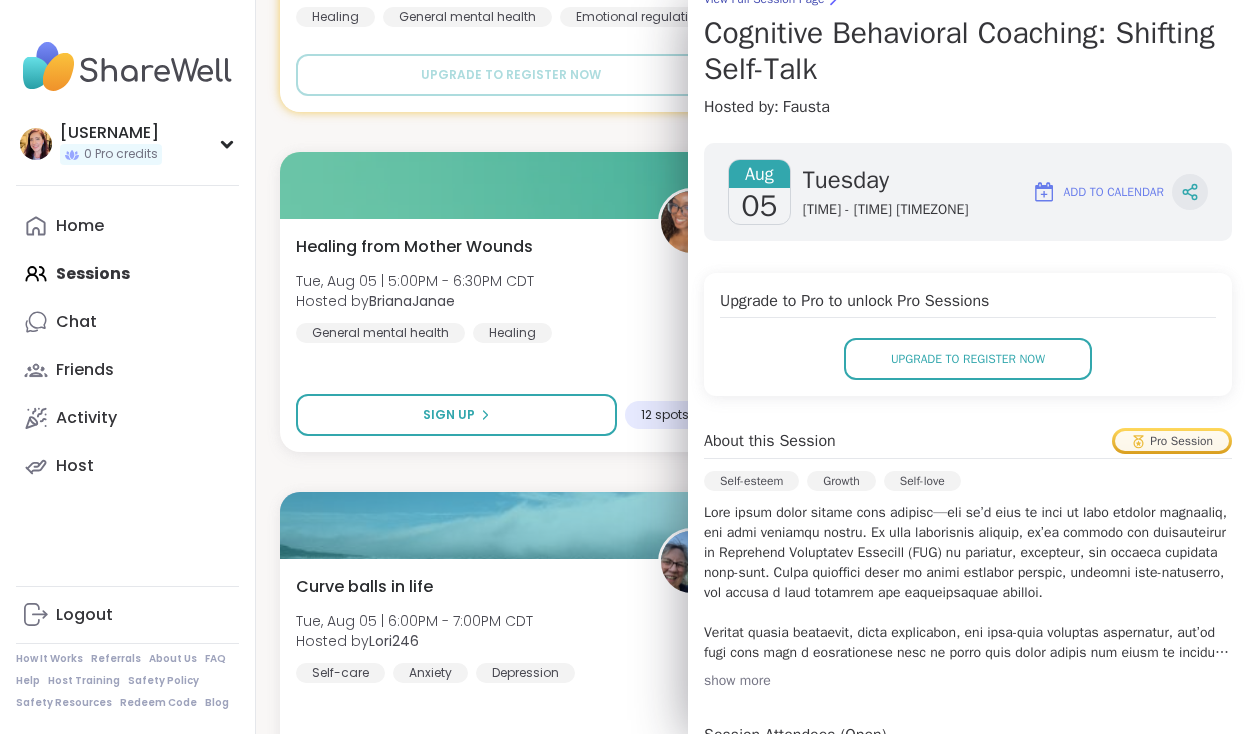click at bounding box center [1190, 192] 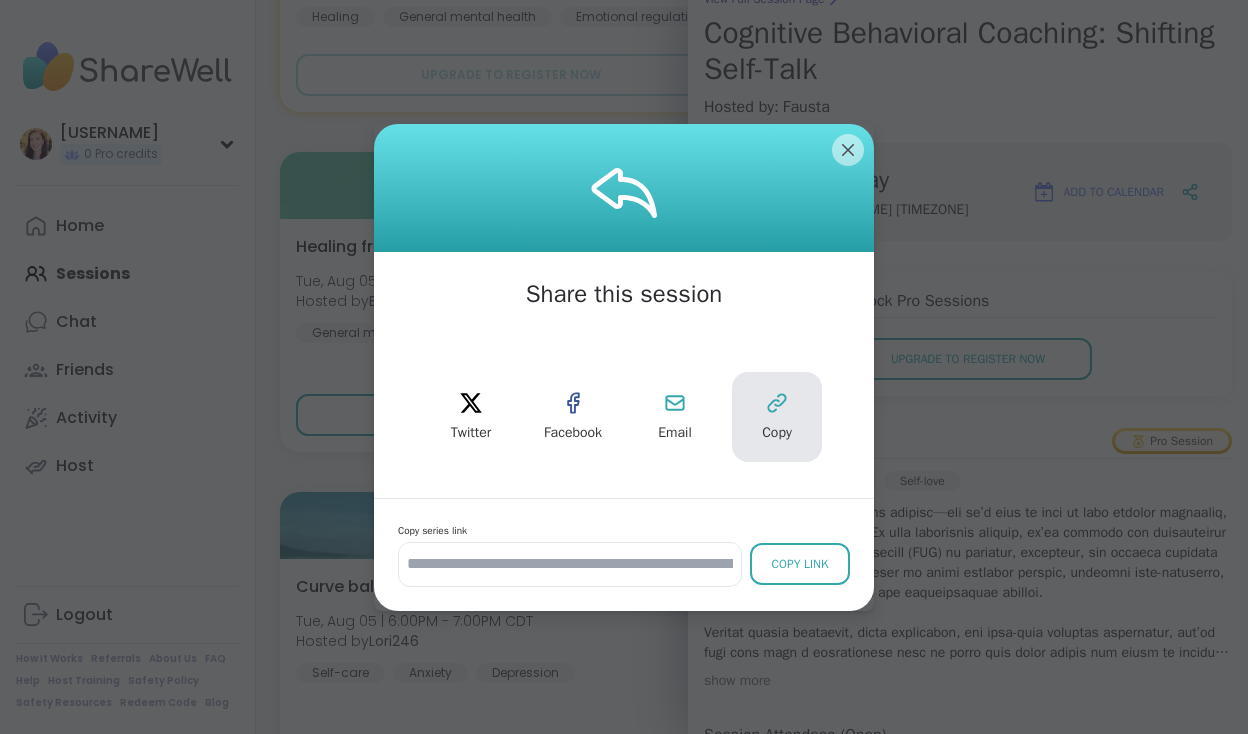 click 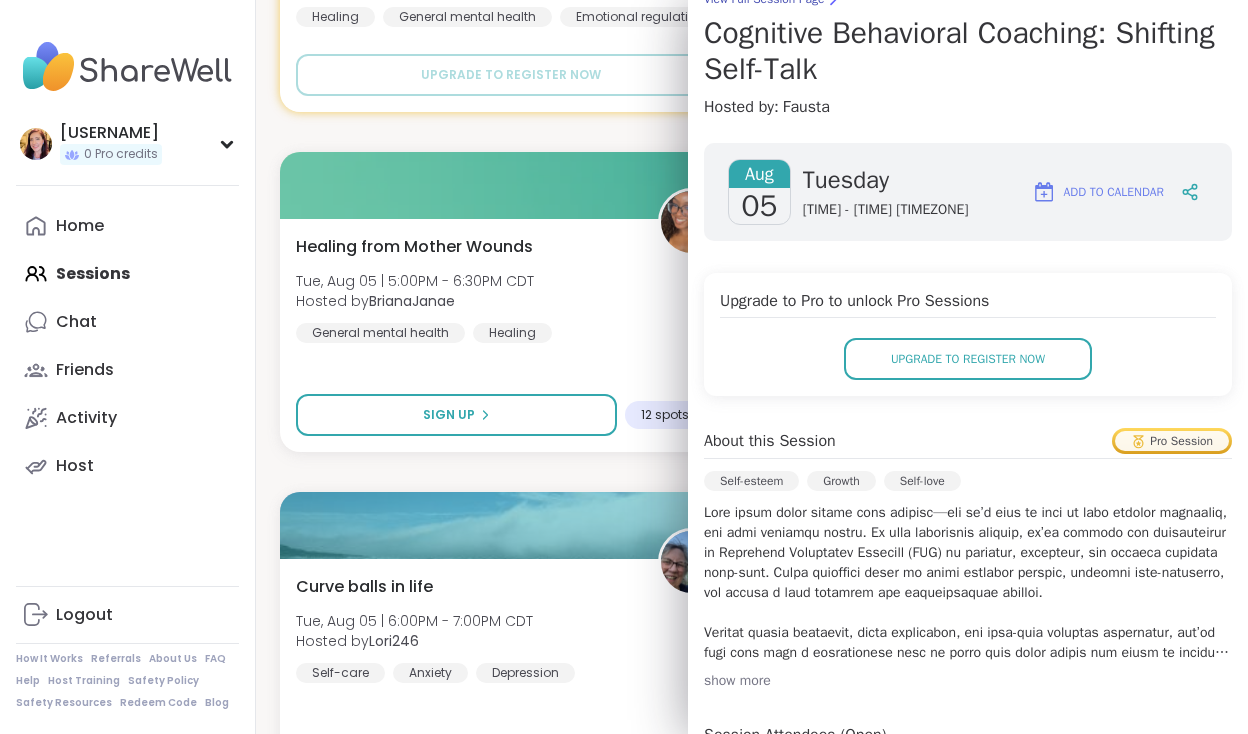 click on "Add to Calendar" at bounding box center (1098, 192) 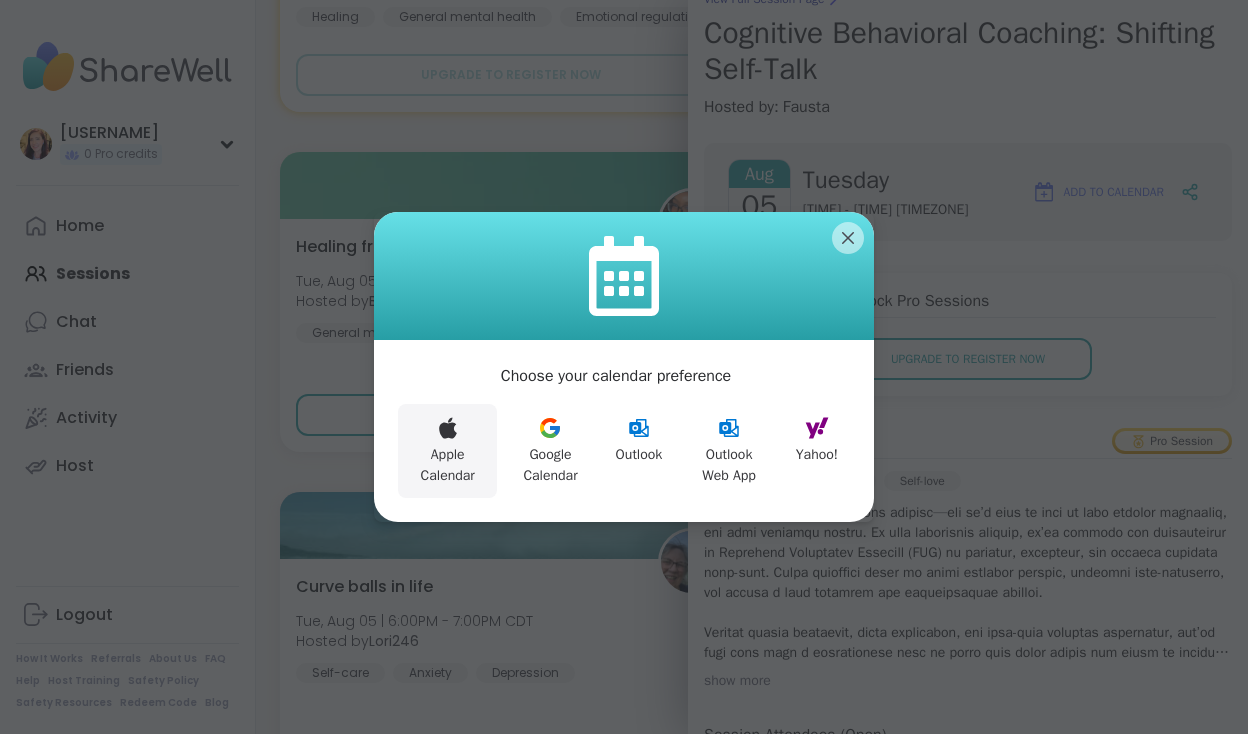 click 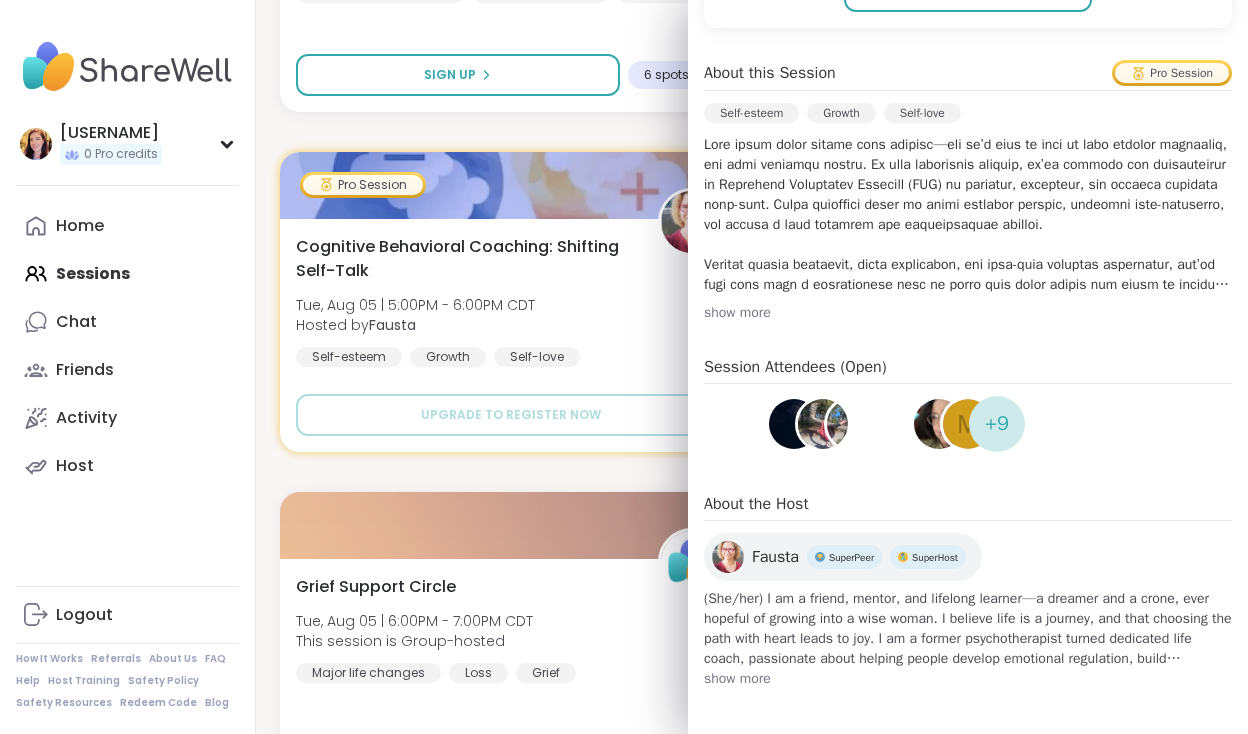 scroll, scrollTop: 554, scrollLeft: 0, axis: vertical 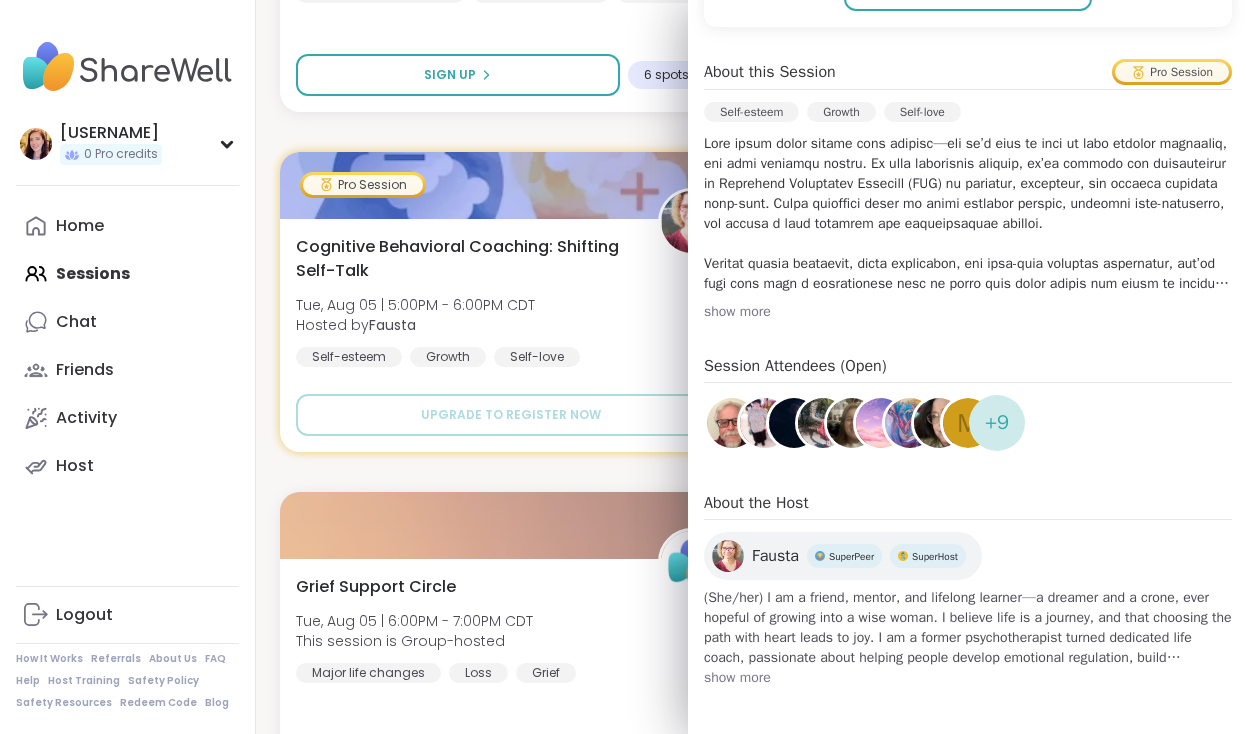 click at bounding box center (910, 423) 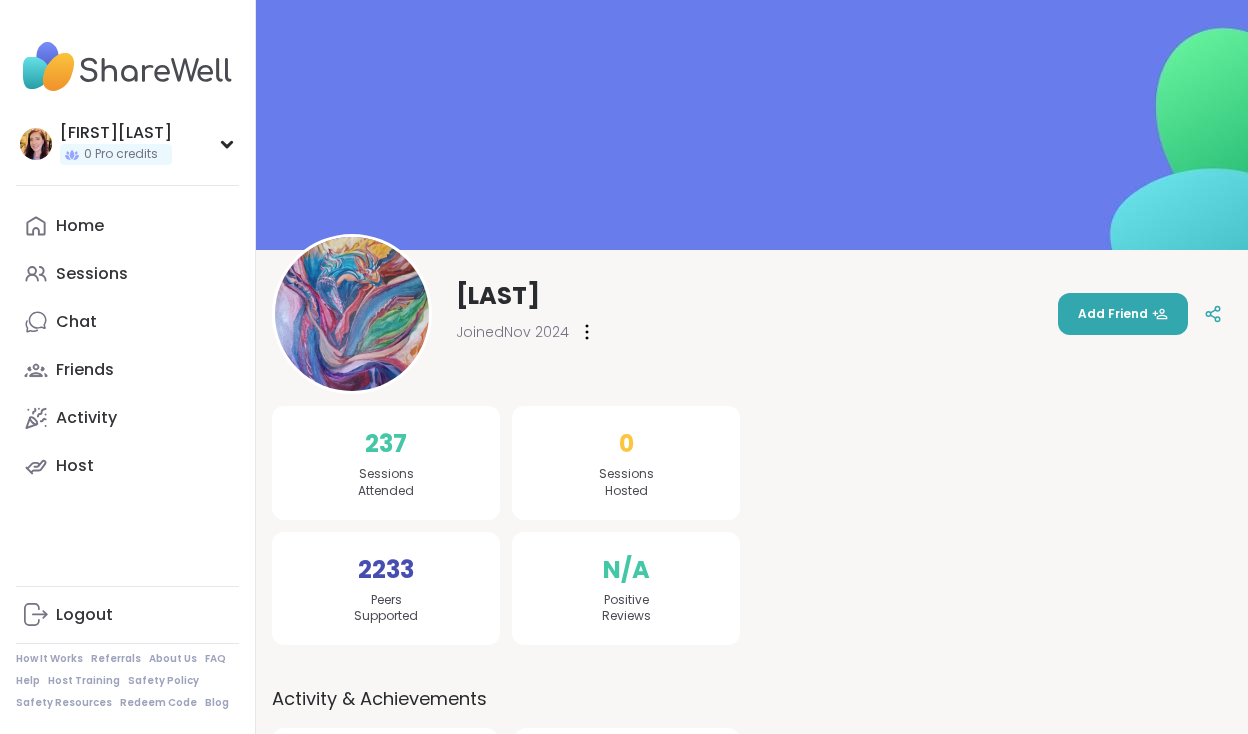scroll, scrollTop: 0, scrollLeft: 0, axis: both 